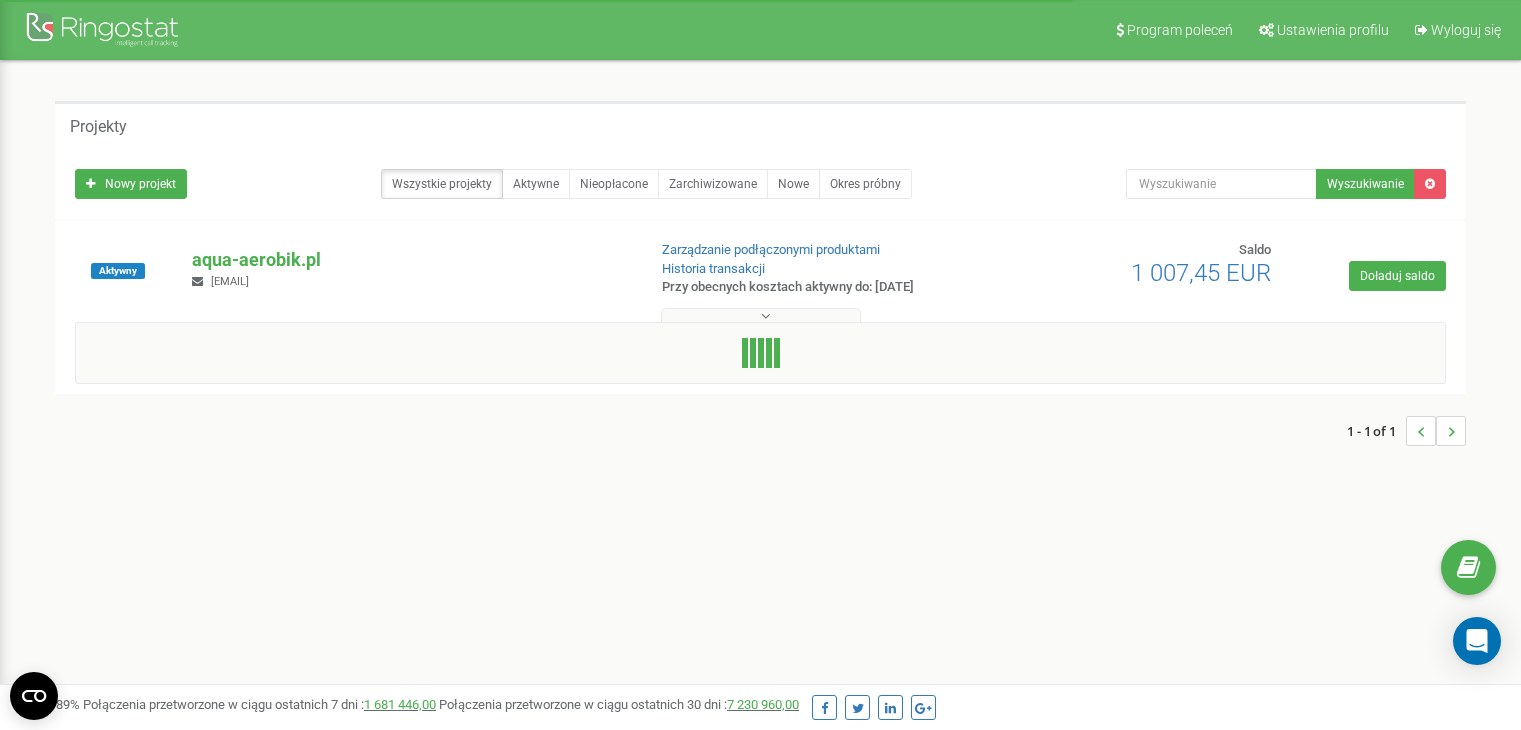 scroll, scrollTop: 0, scrollLeft: 0, axis: both 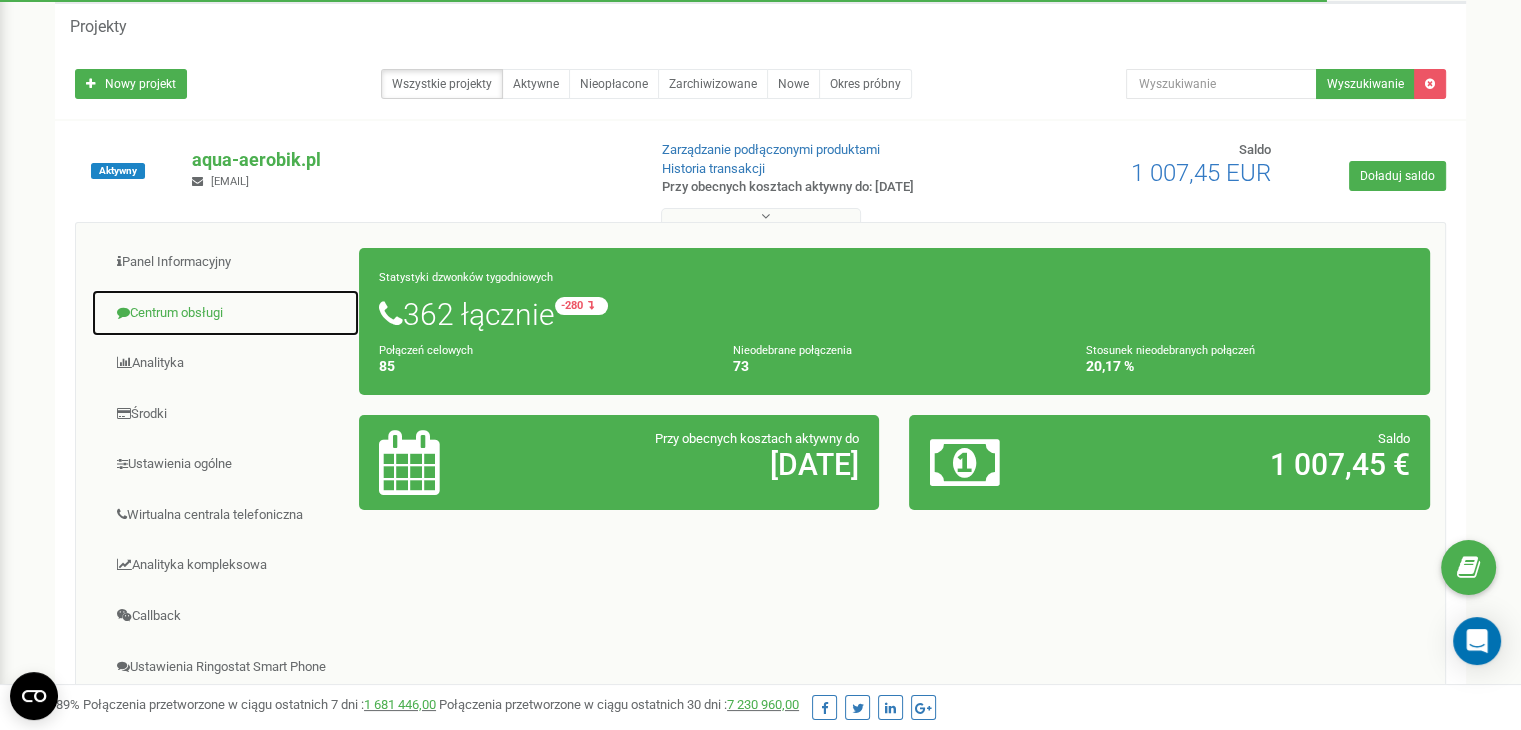 click on "Centrum obsługi" at bounding box center (225, 313) 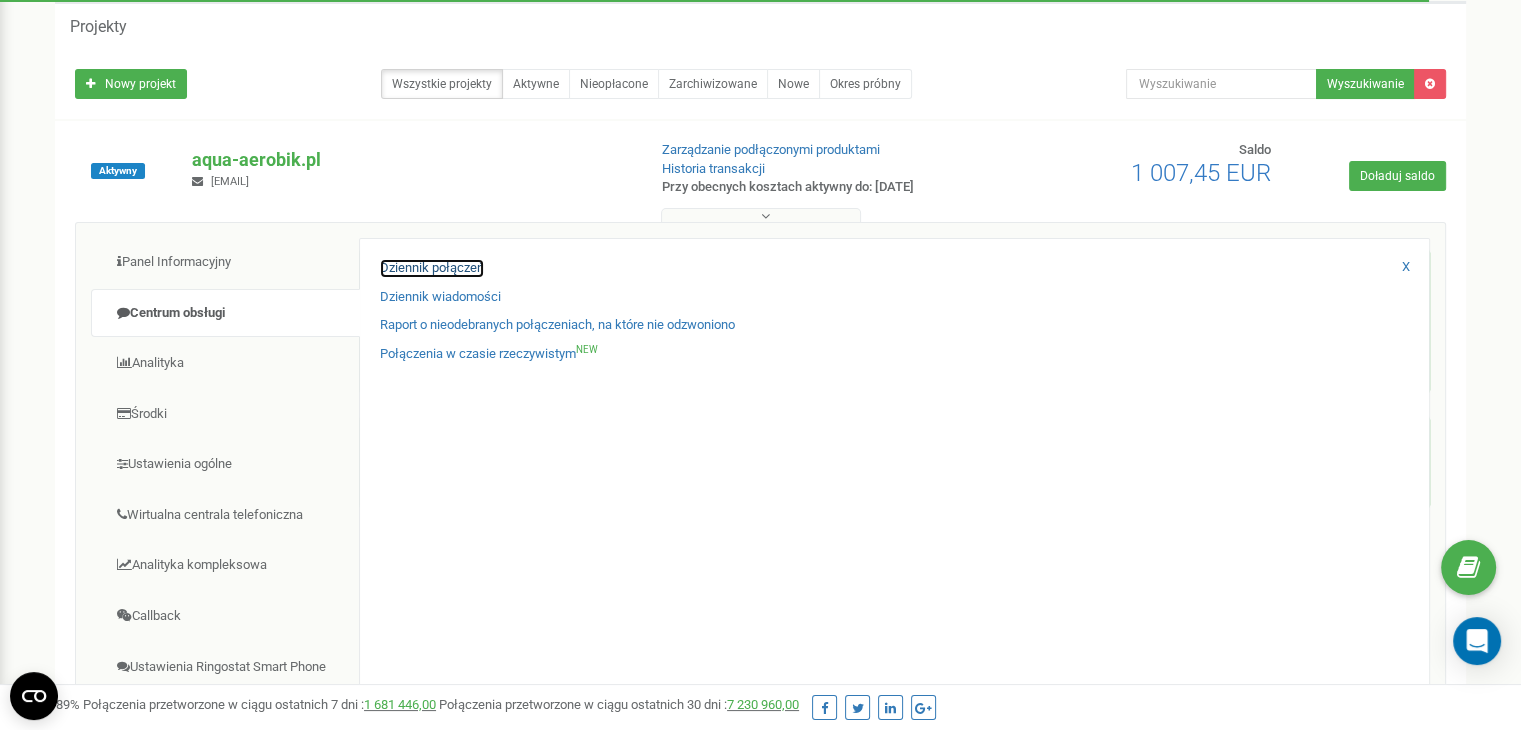 click on "Dziennik połączeń" at bounding box center [432, 268] 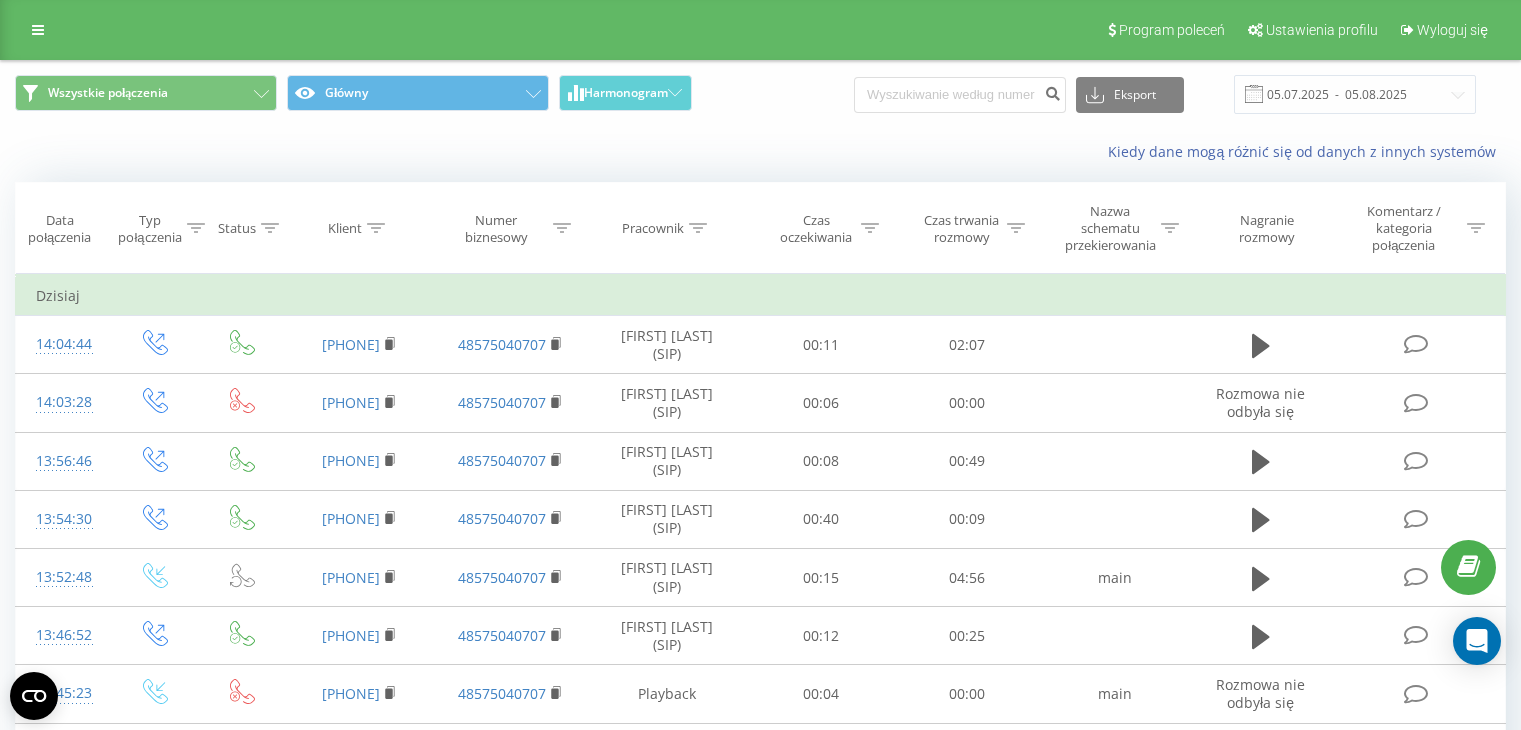 scroll, scrollTop: 0, scrollLeft: 0, axis: both 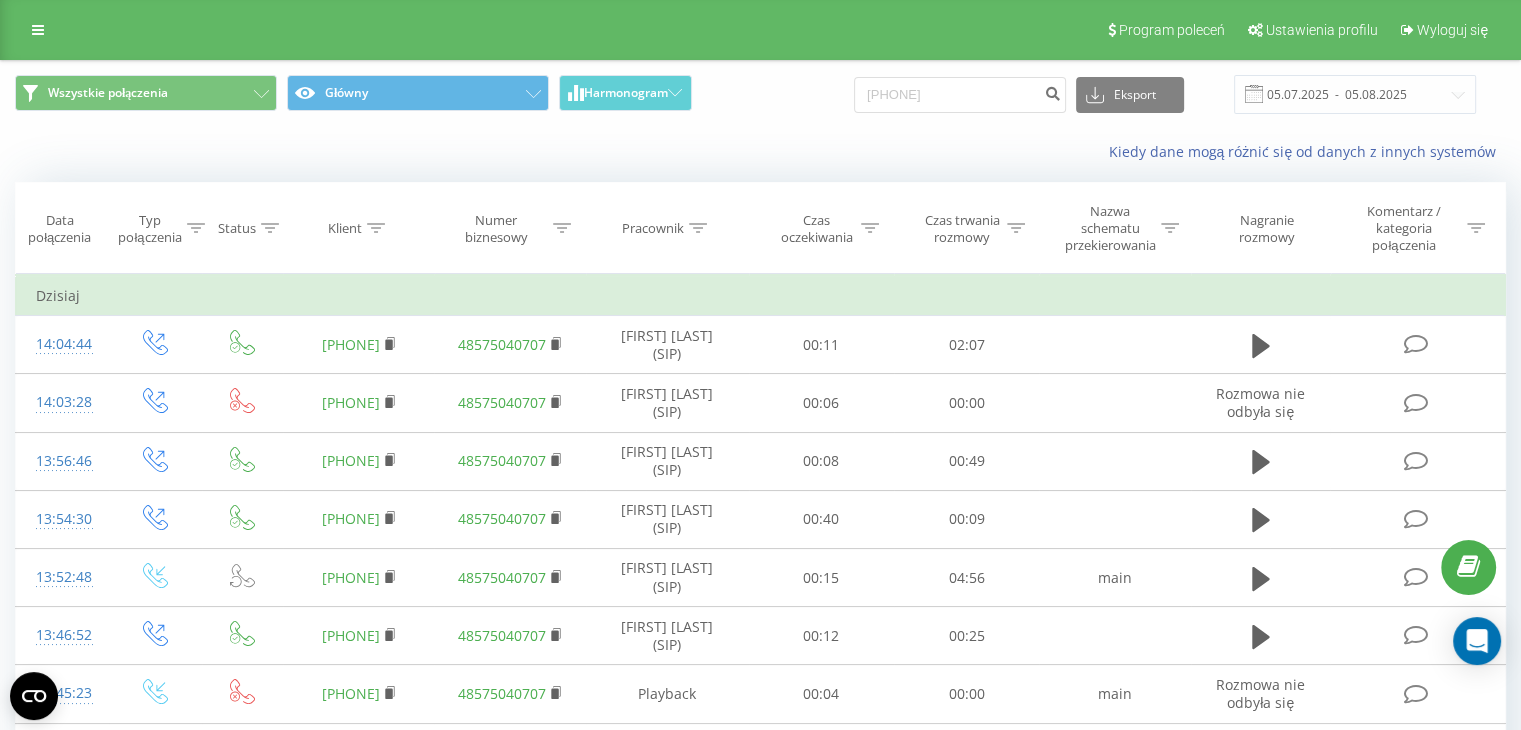 click on "793303390" at bounding box center (960, 95) 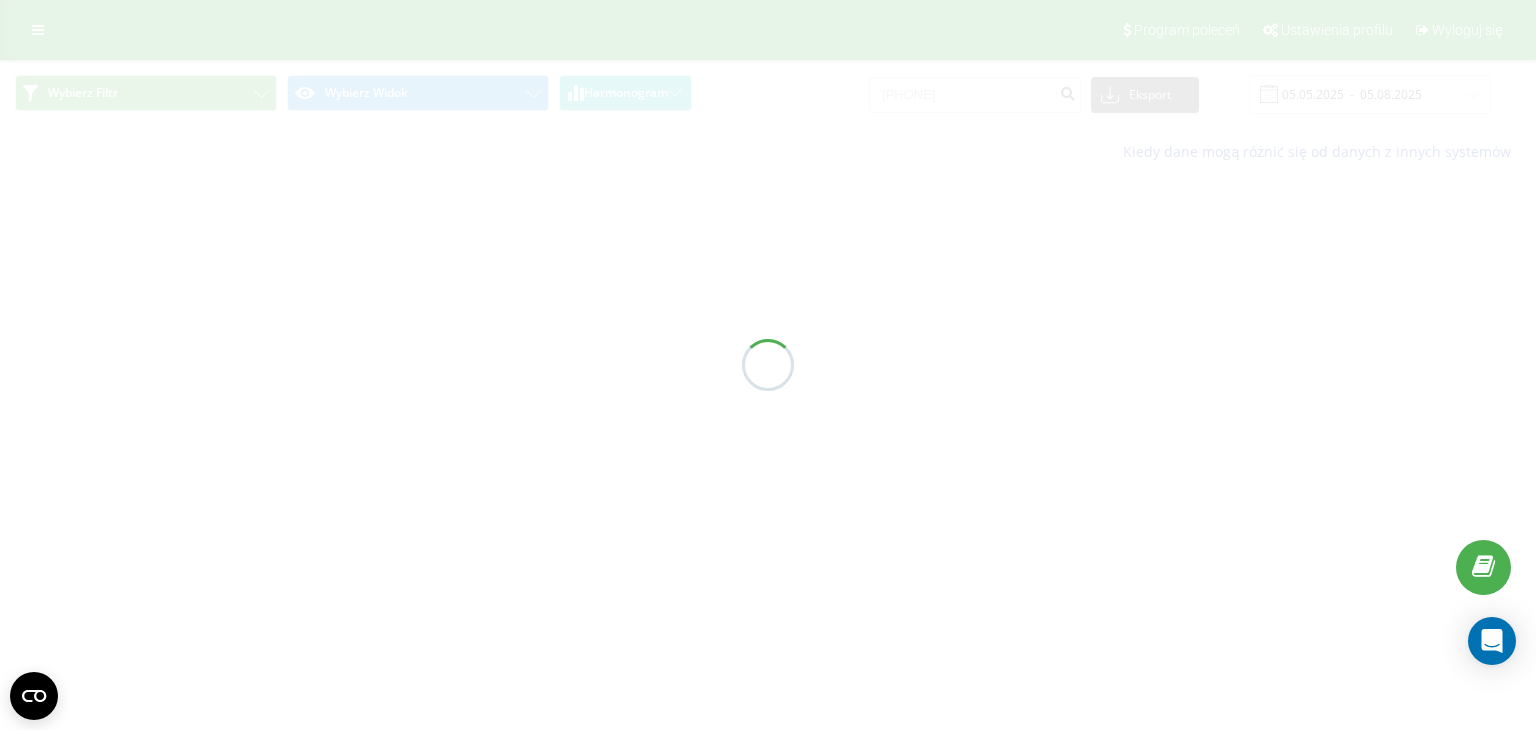 scroll, scrollTop: 0, scrollLeft: 0, axis: both 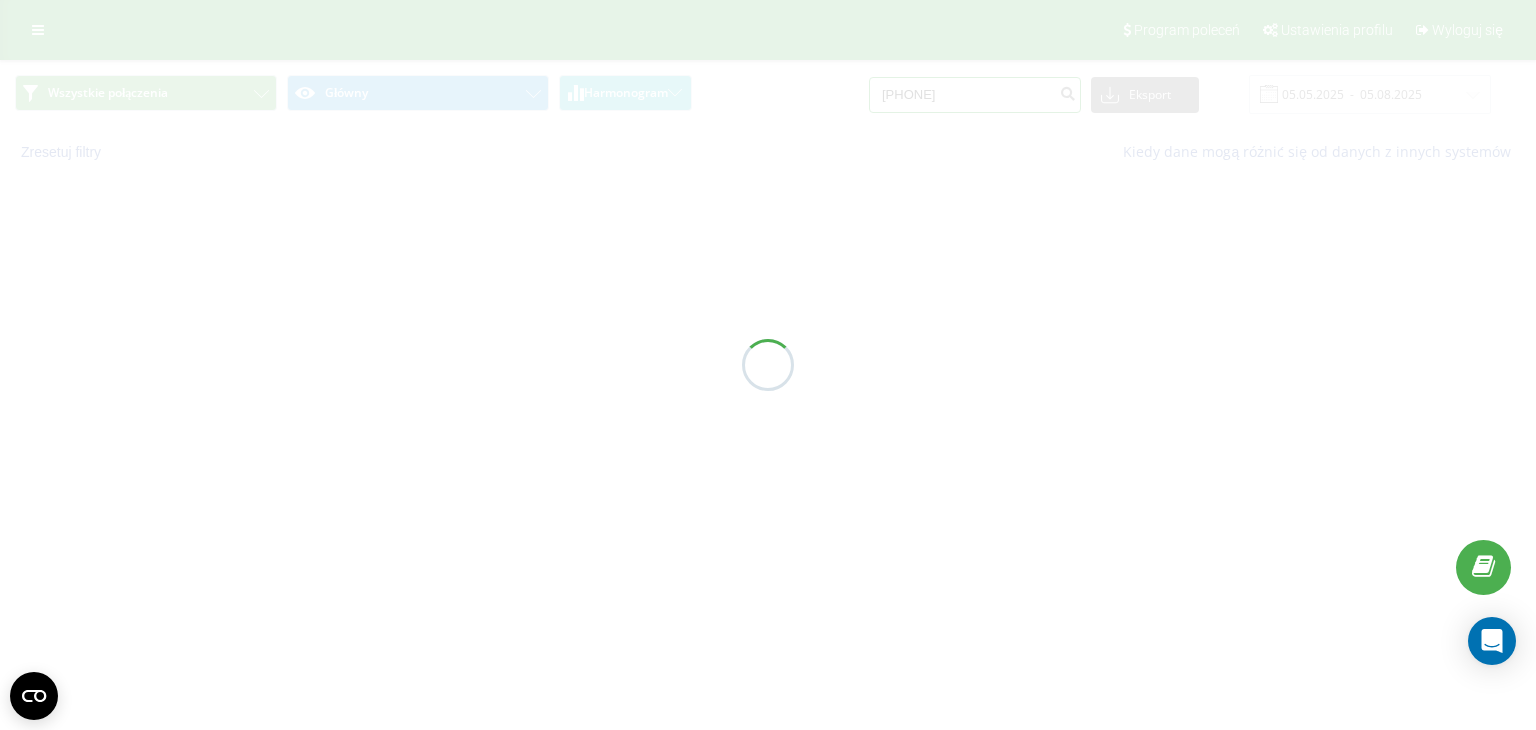 click on "793303390" at bounding box center (975, 95) 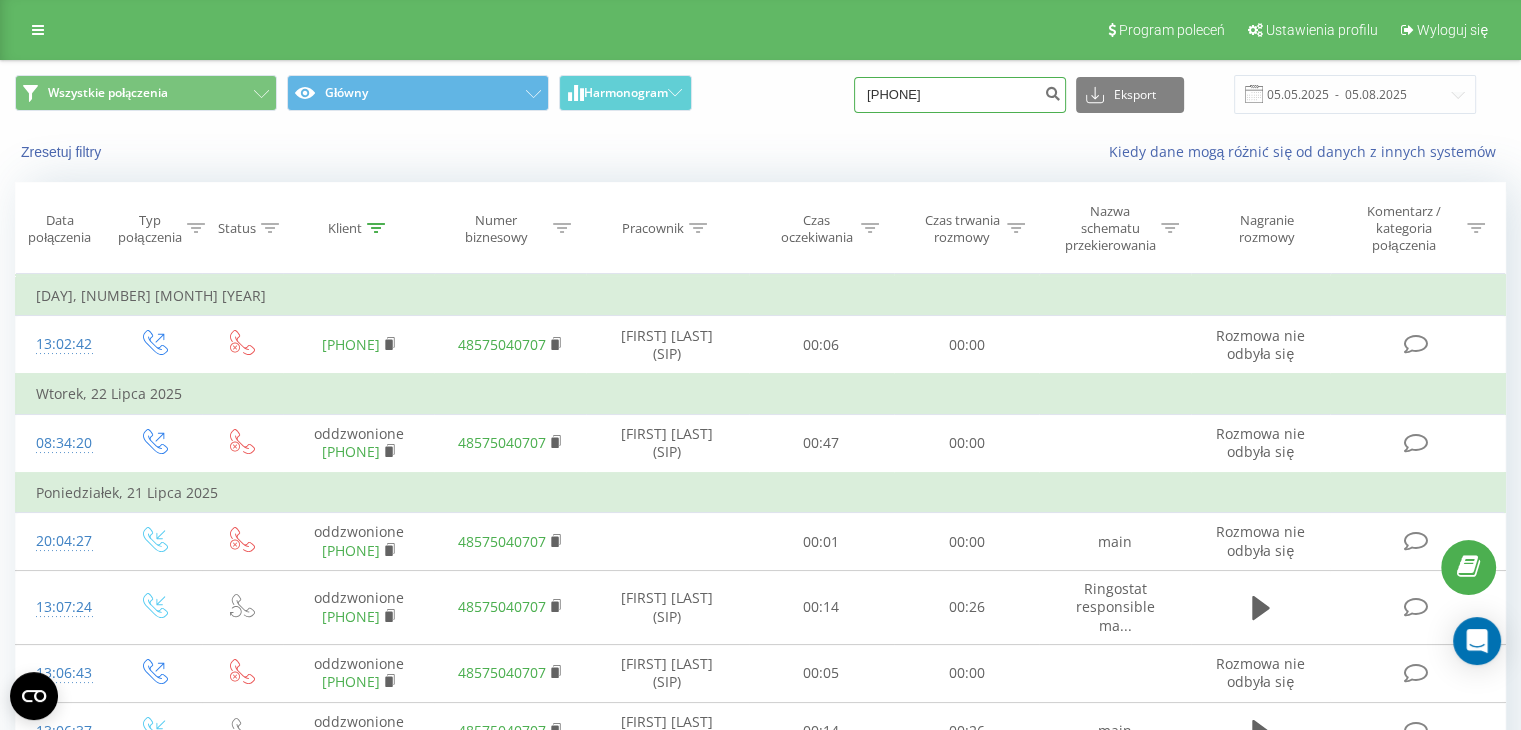 click on "793303390" at bounding box center (960, 95) 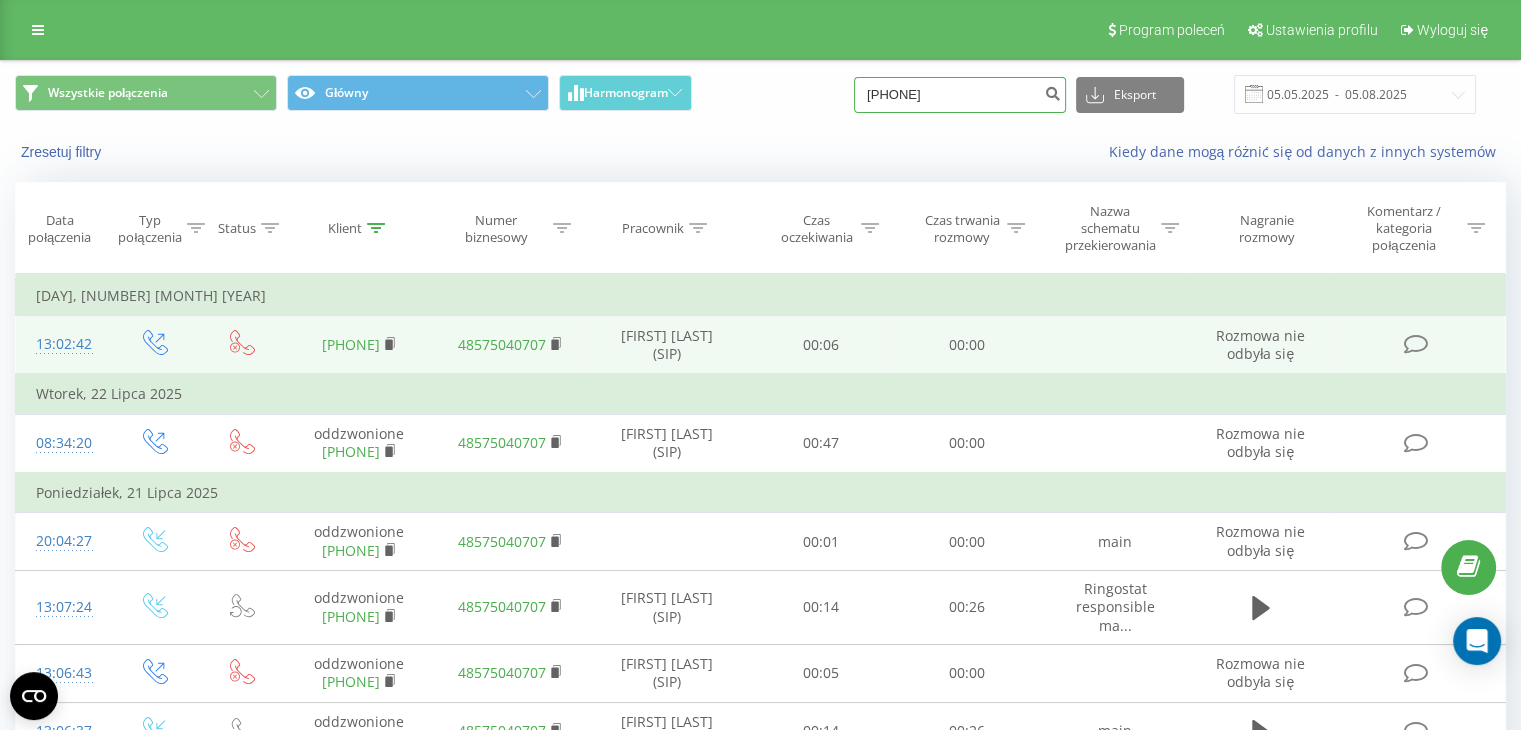 type on "+48793303390" 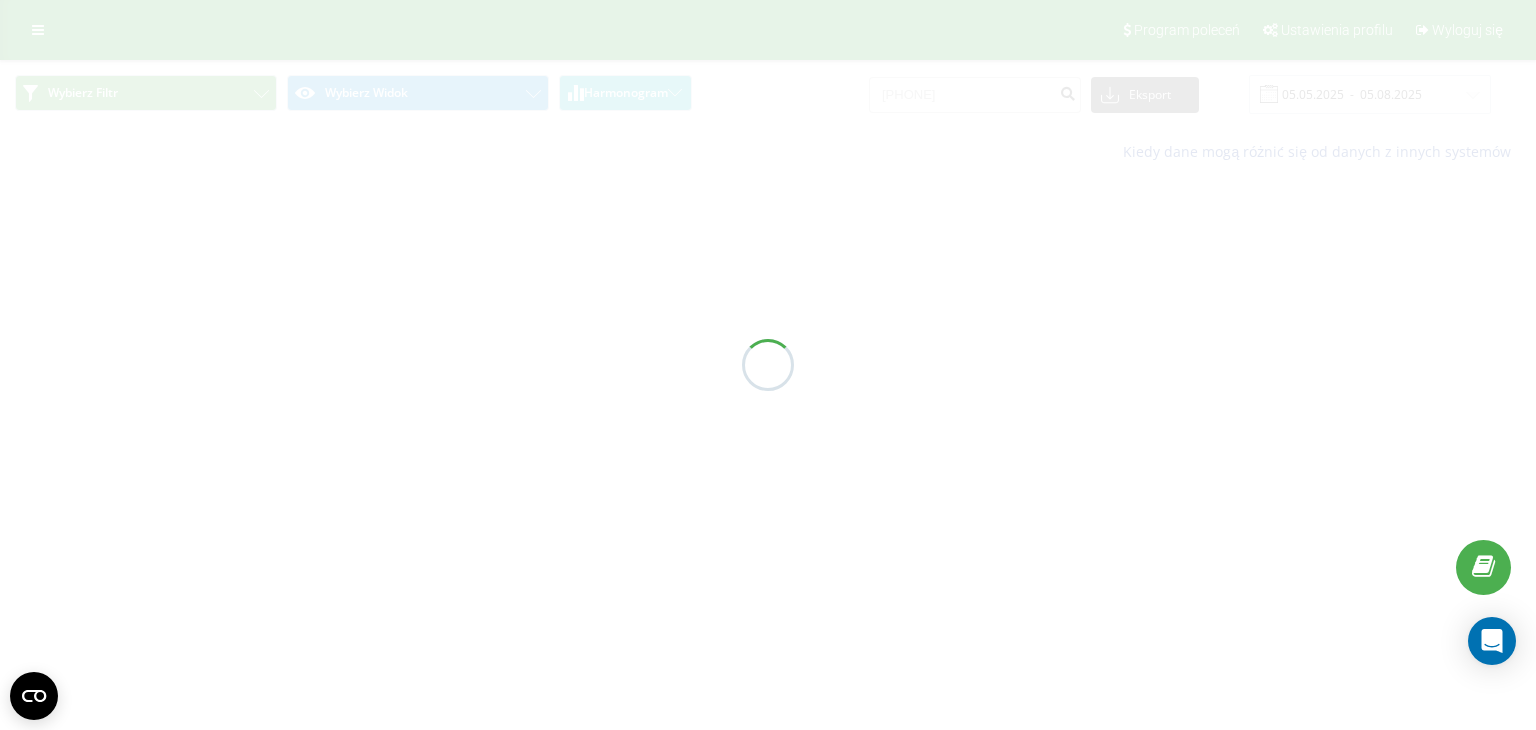 scroll, scrollTop: 0, scrollLeft: 0, axis: both 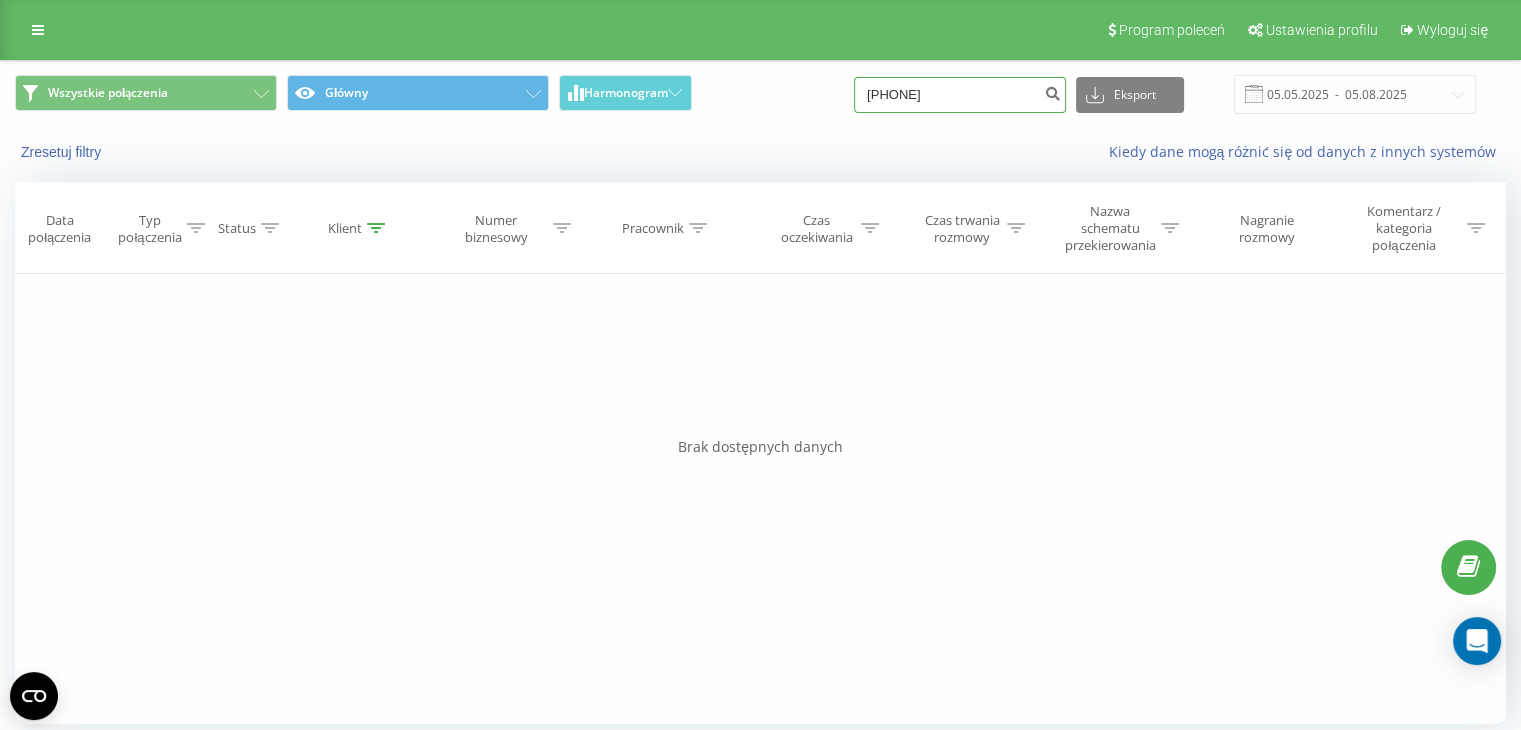 click on "+48793303390" at bounding box center (960, 95) 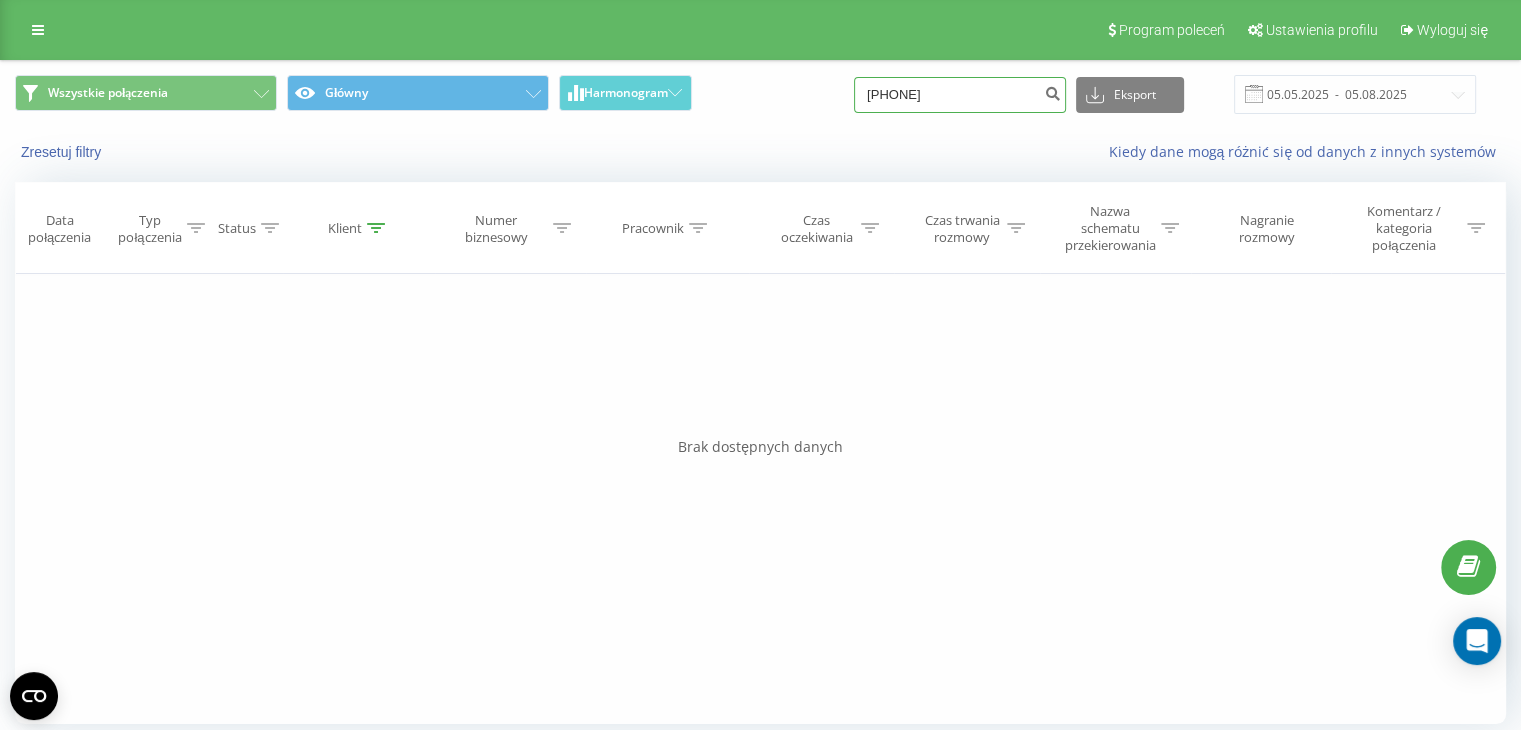 type on "793303390" 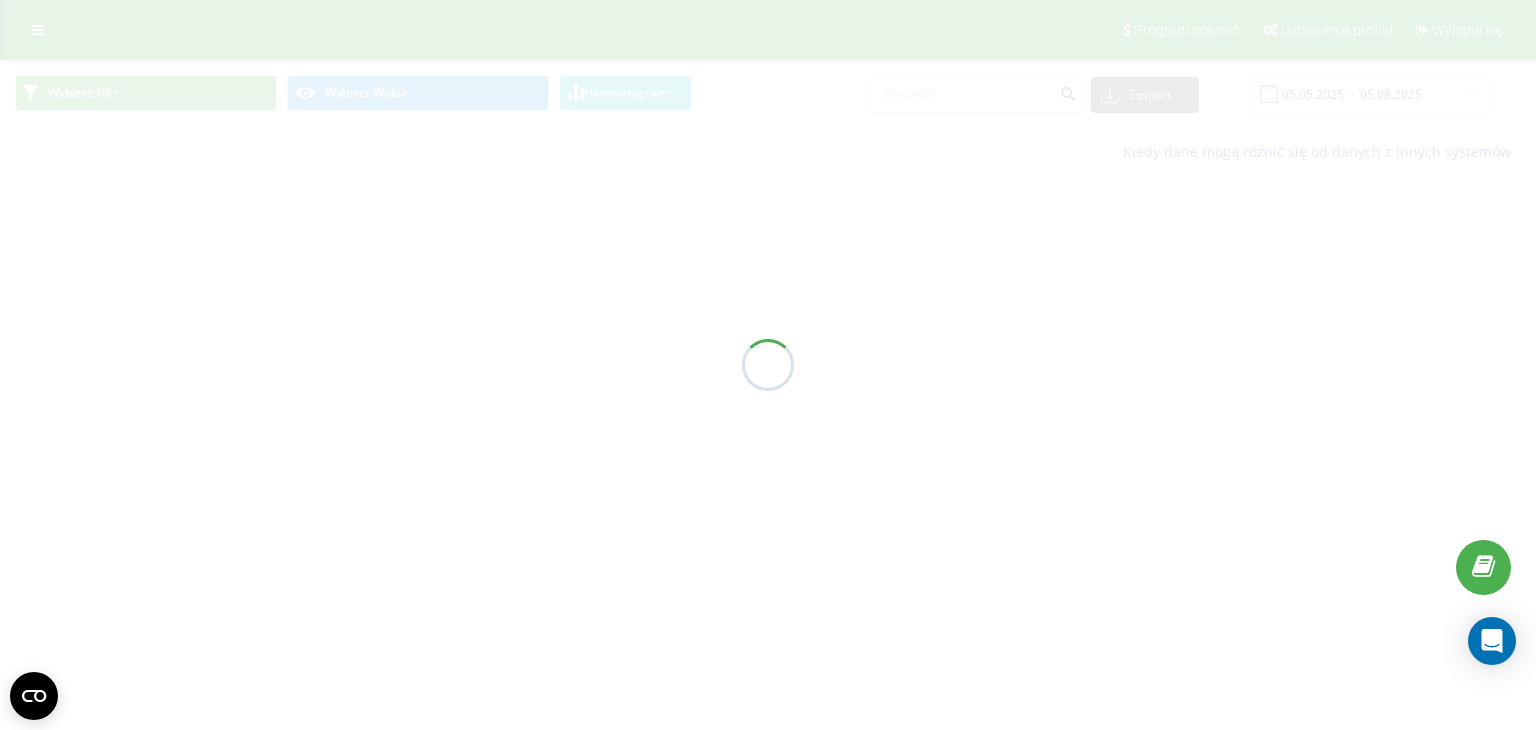 scroll, scrollTop: 0, scrollLeft: 0, axis: both 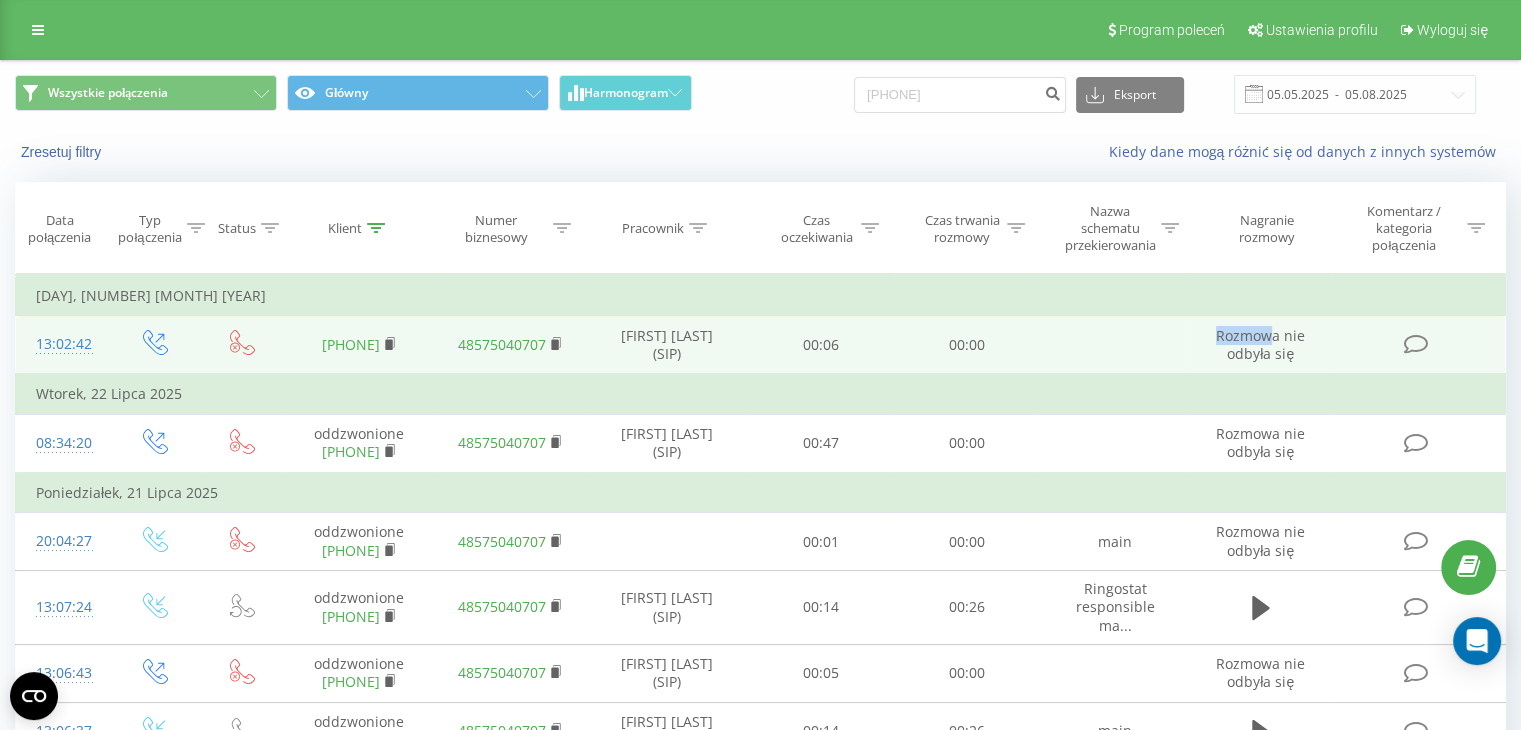drag, startPoint x: 1268, startPoint y: 334, endPoint x: 1195, endPoint y: 332, distance: 73.02739 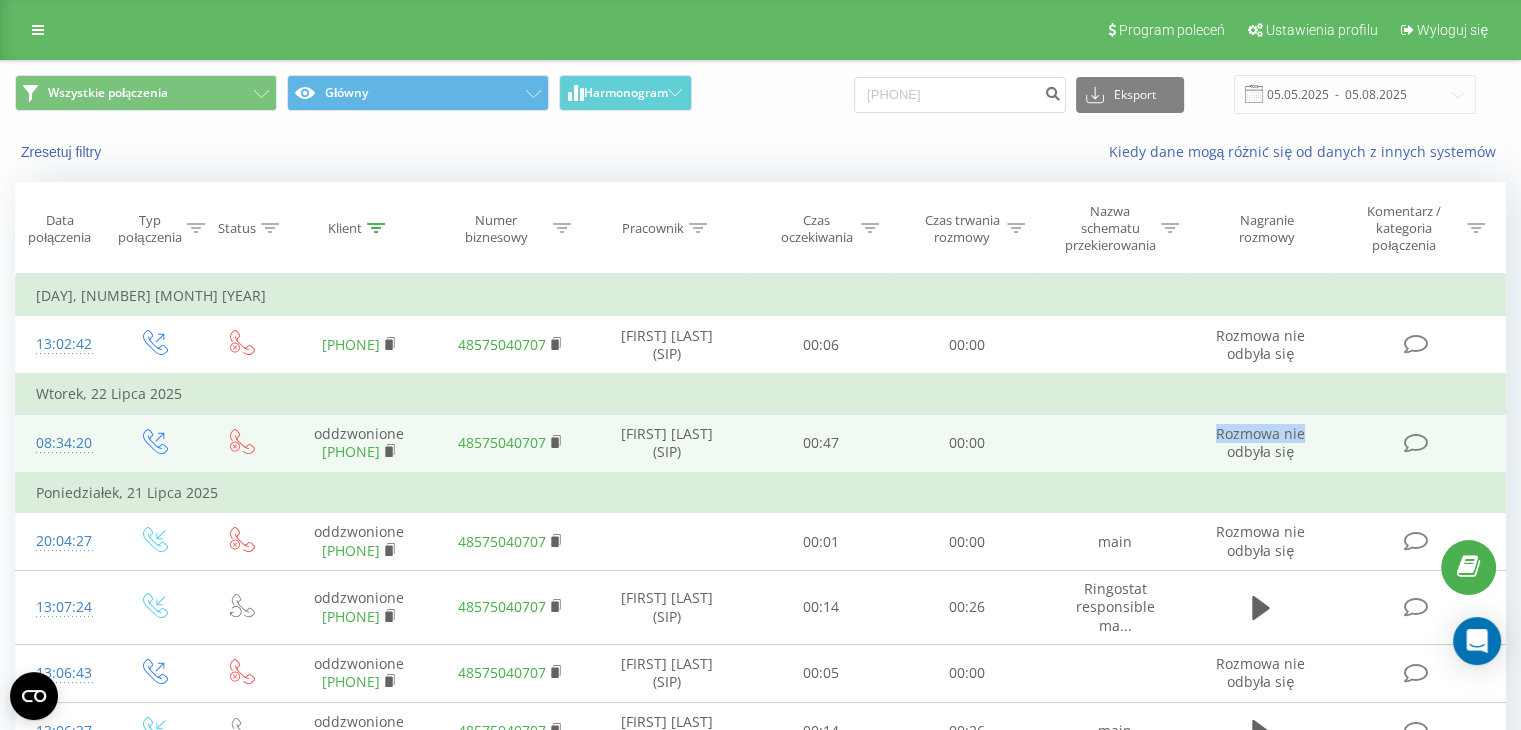 drag, startPoint x: 1197, startPoint y: 424, endPoint x: 1347, endPoint y: 417, distance: 150.16324 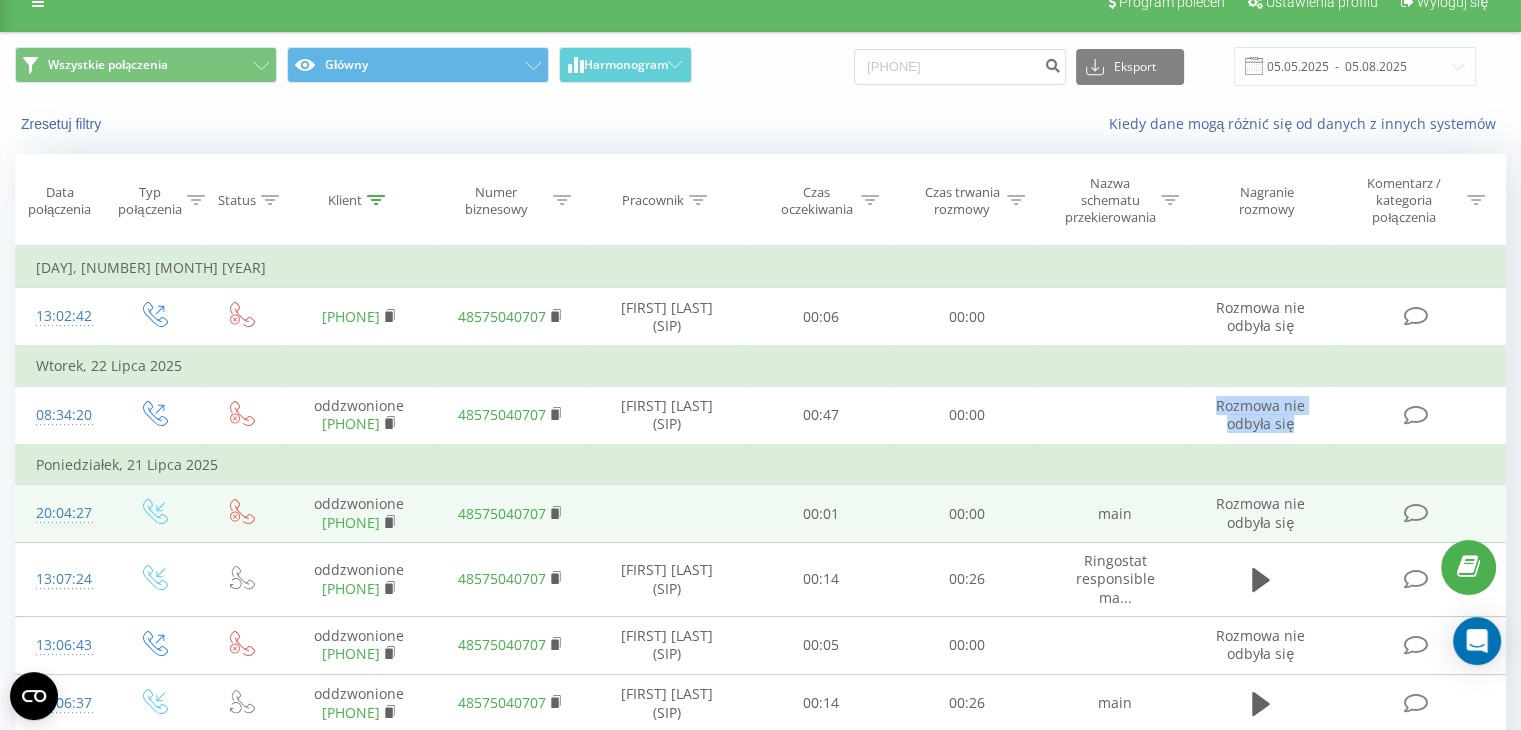 scroll, scrollTop: 0, scrollLeft: 0, axis: both 